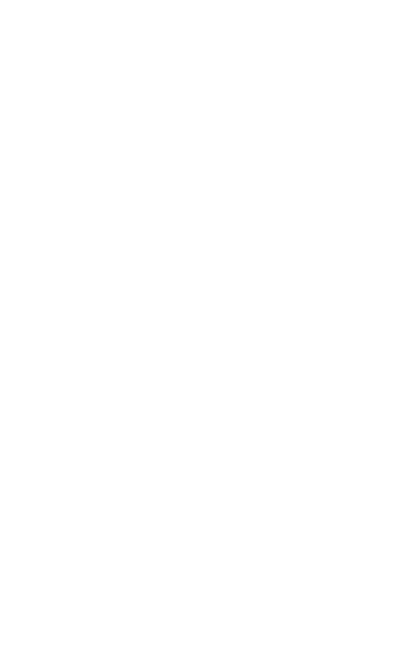 scroll, scrollTop: 130, scrollLeft: 0, axis: vertical 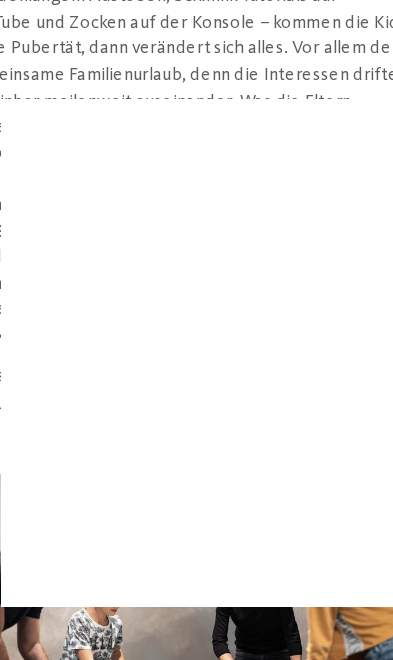 click on "Angebote" at bounding box center [215, 345] 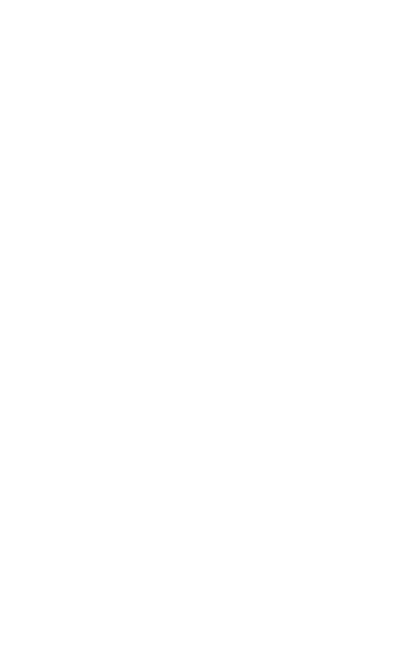 scroll, scrollTop: 0, scrollLeft: 0, axis: both 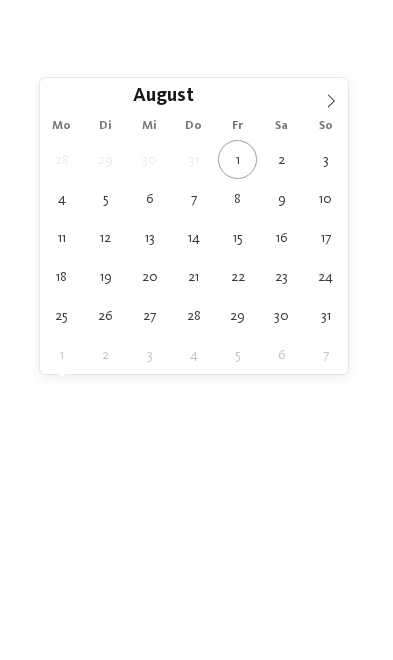 click at bounding box center (331, 95) 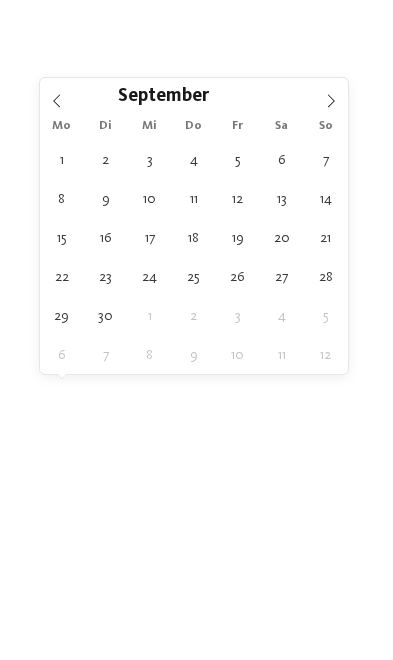 click at bounding box center [331, 95] 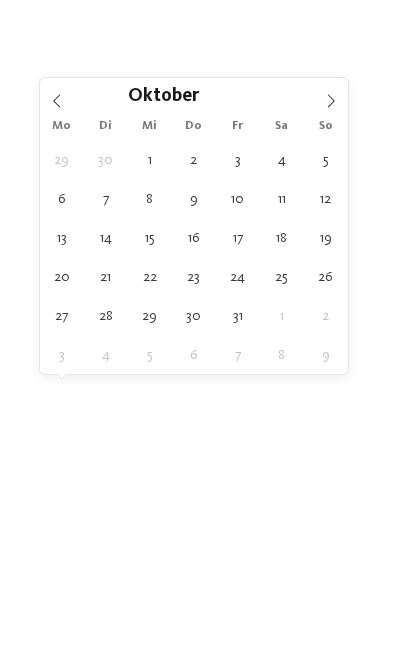 click 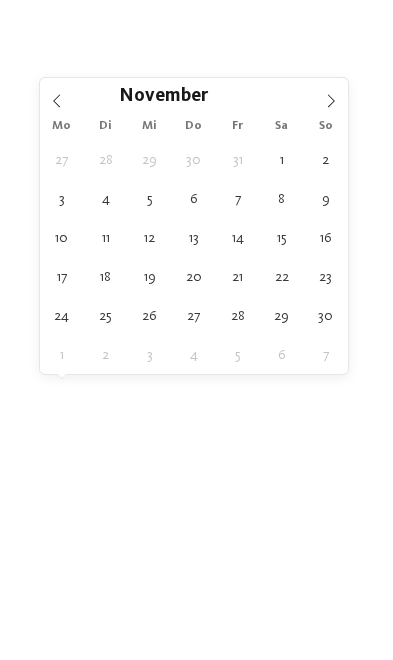 click 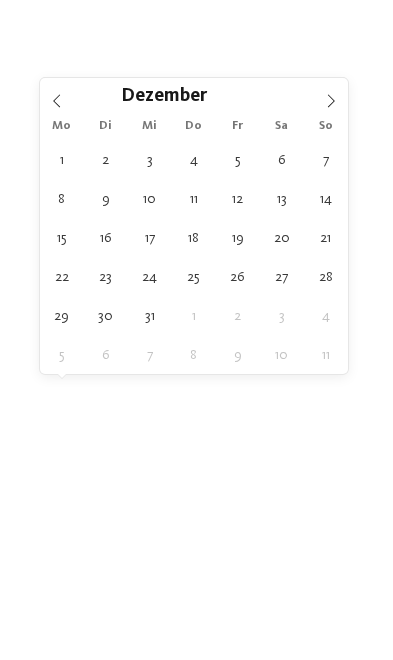 click 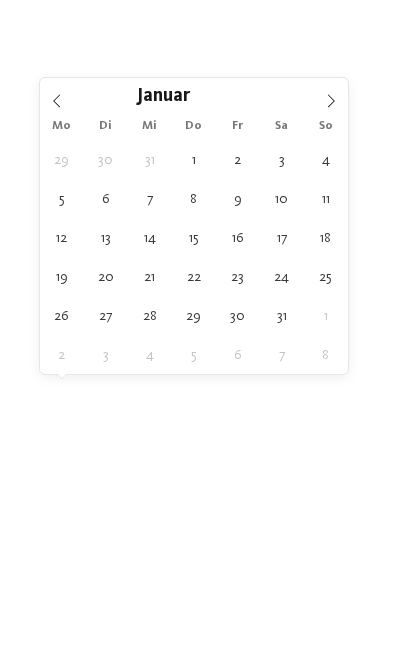 click at bounding box center [331, 95] 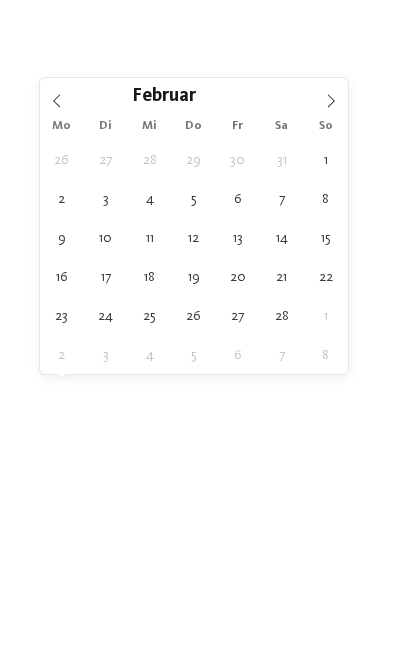 click at bounding box center (331, 95) 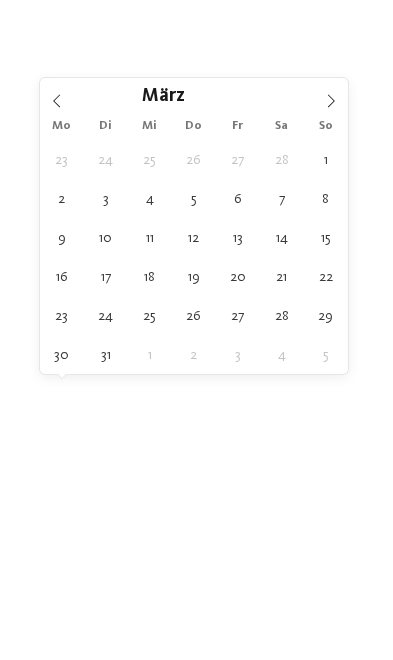 click at bounding box center (331, 95) 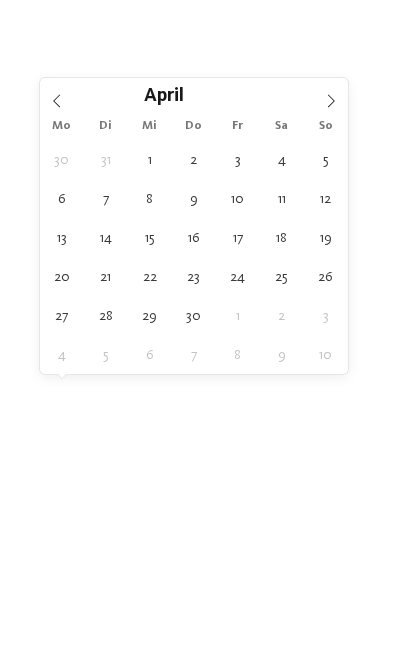 click 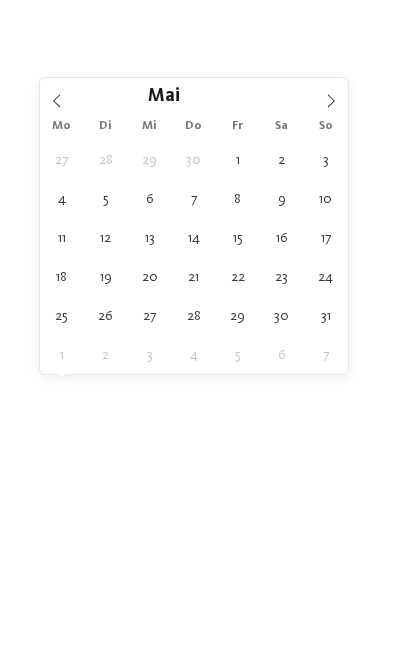 click 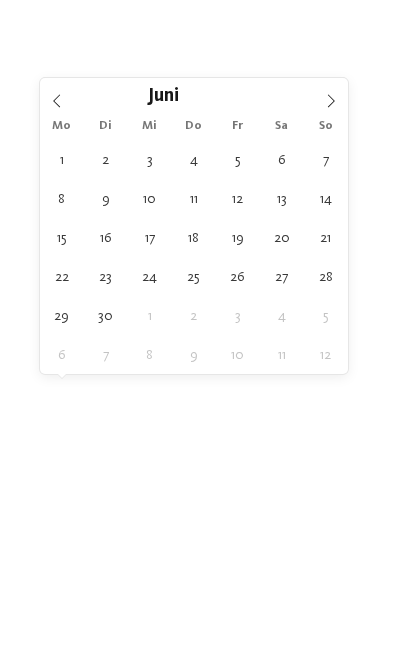 click 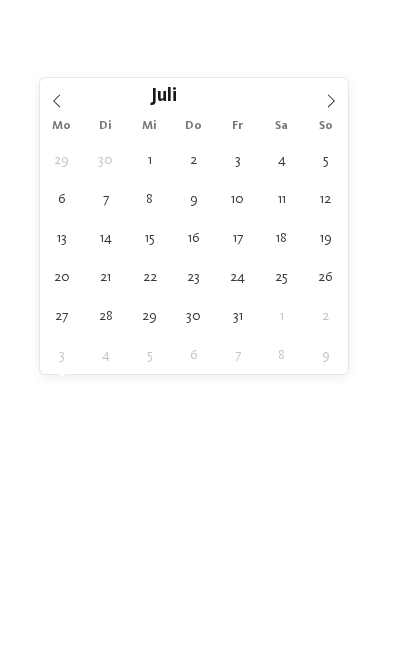 click on "Anreise" at bounding box center (196, 401) 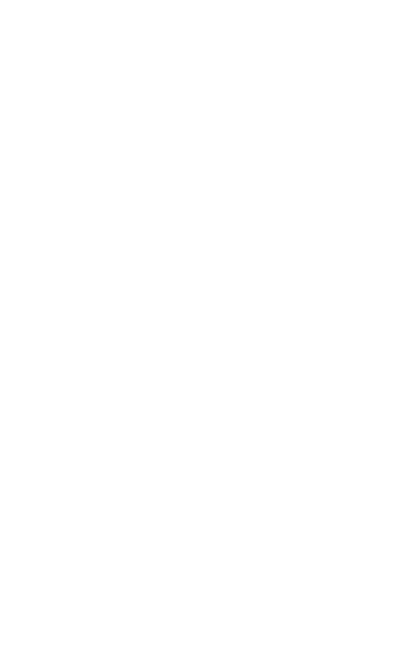 scroll, scrollTop: 115, scrollLeft: 0, axis: vertical 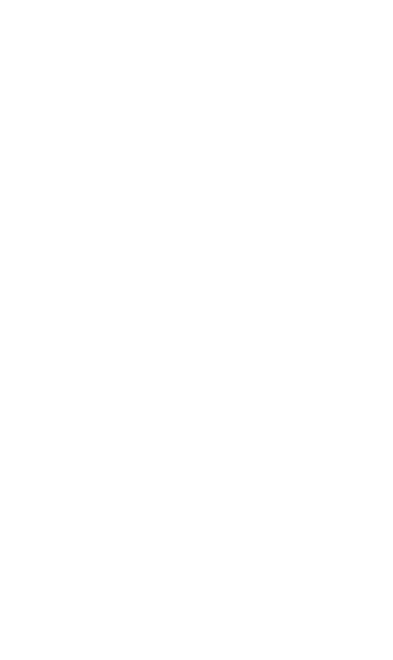 click on "Kleinen Moment noch – die Webseite wird geladen …
DE
IT" at bounding box center (196, 2184) 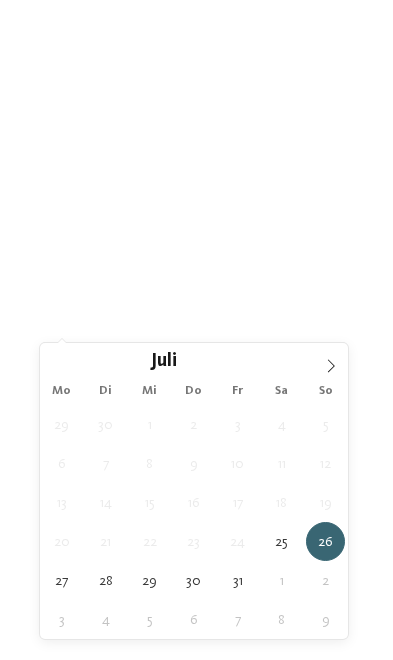 click at bounding box center (331, 360) 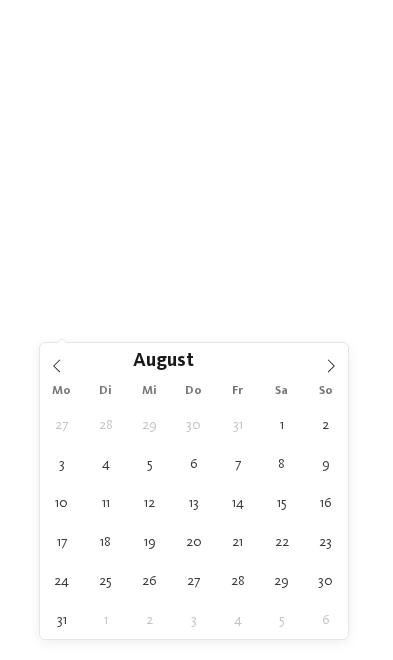 type on "[DATE]" 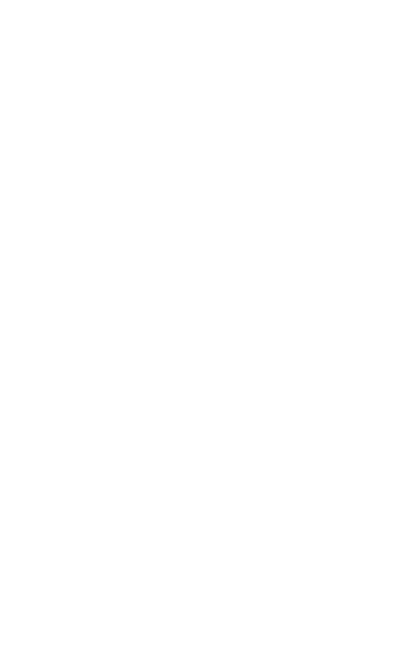 click at bounding box center (338, 366) 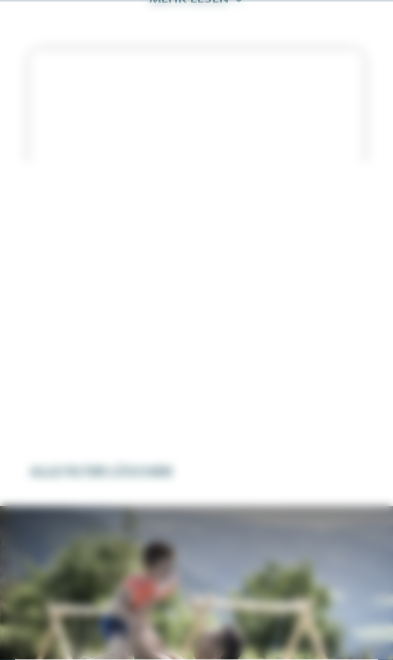click at bounding box center [368, 49] 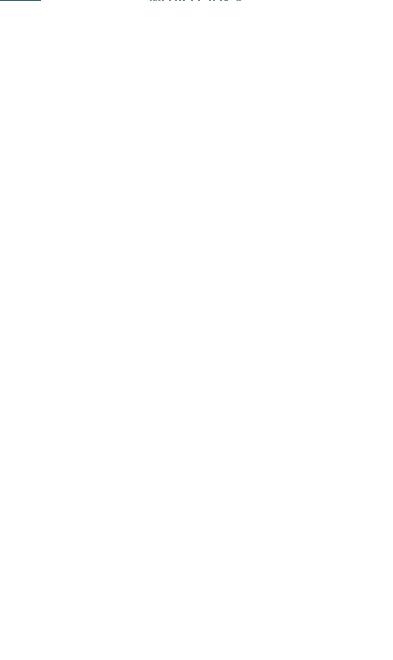 scroll, scrollTop: 321, scrollLeft: 0, axis: vertical 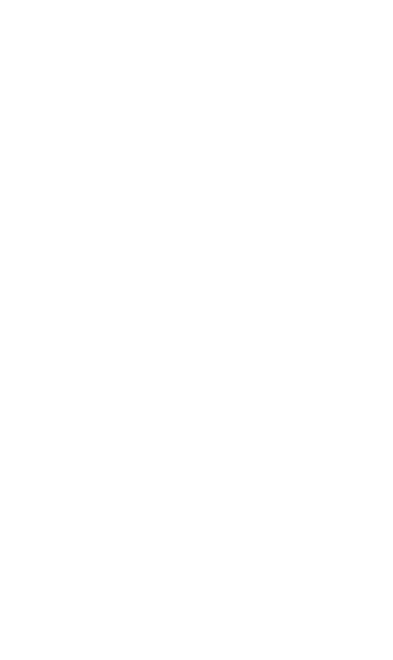 click at bounding box center (338, 200) 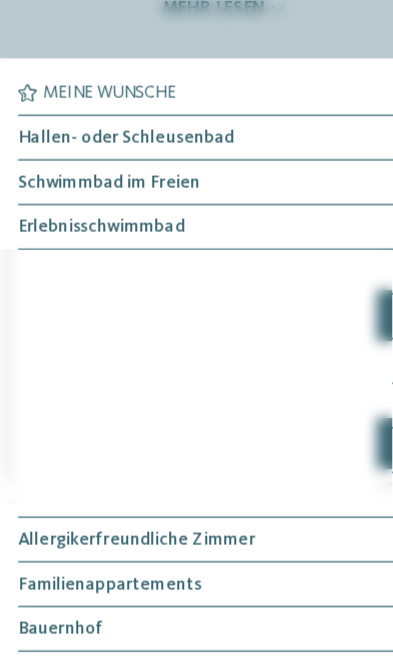 scroll, scrollTop: 307, scrollLeft: 0, axis: vertical 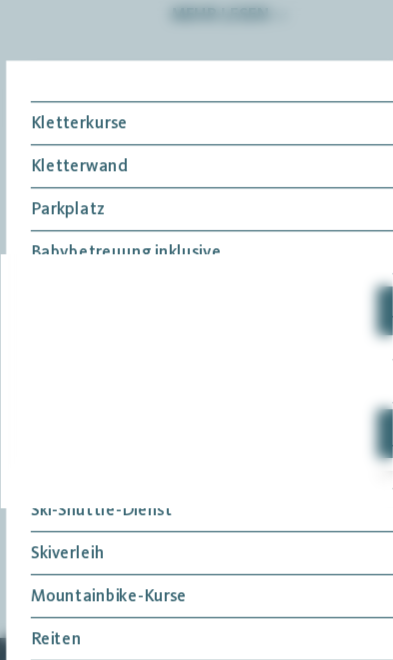 click on "Teenie-Angebote" at bounding box center [196, 276] 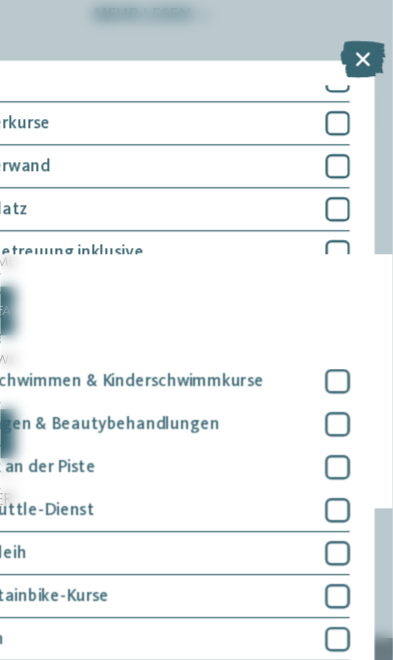 click on "übernehmen" at bounding box center (196, 572) 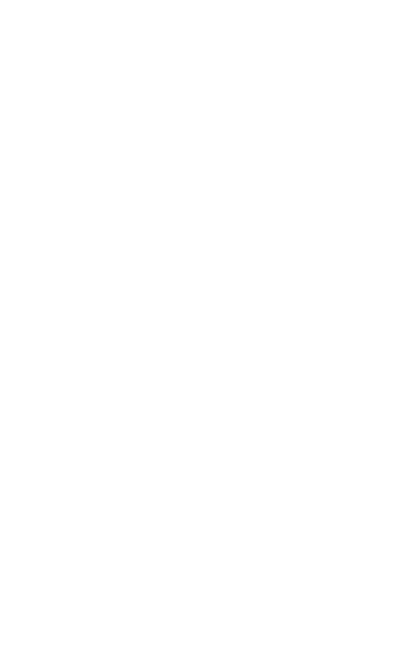 scroll, scrollTop: 1197, scrollLeft: 0, axis: vertical 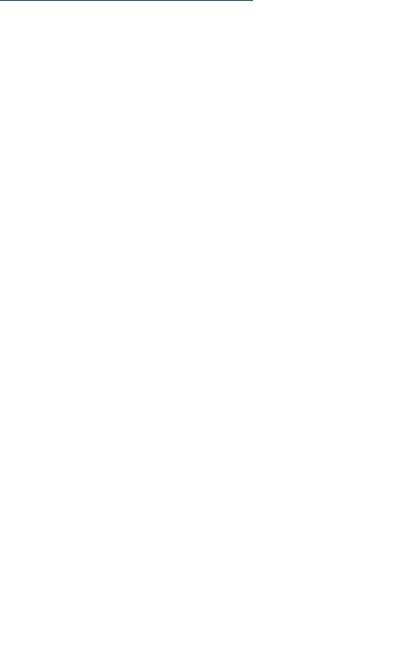 click on "Ratschings - Eisacktal" at bounding box center (196, 402) 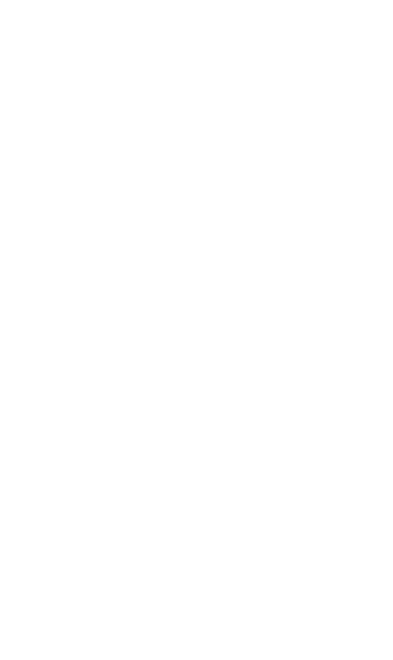 scroll, scrollTop: 1197, scrollLeft: 0, axis: vertical 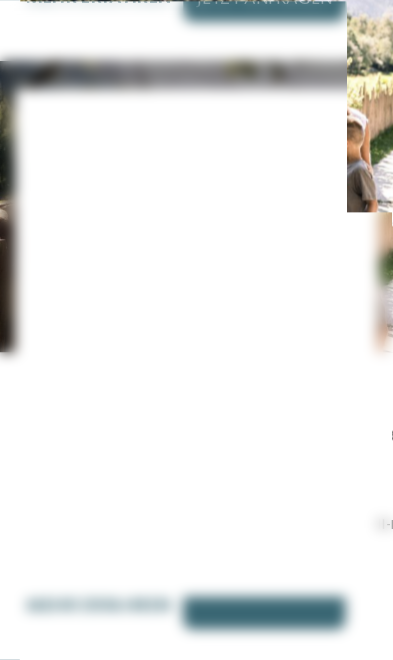 click on "Ratschings - Eisacktal" at bounding box center (196, 292) 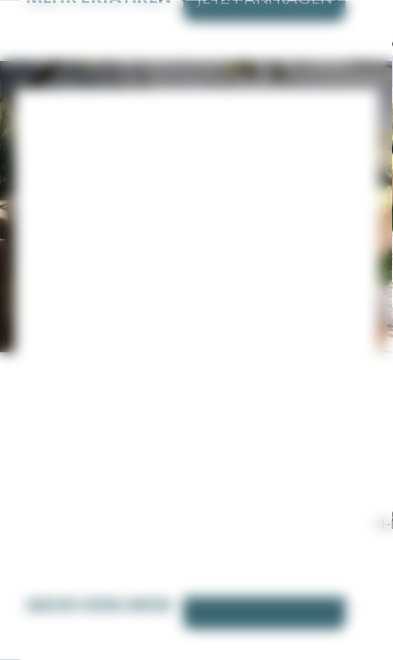 scroll, scrollTop: 0, scrollLeft: 0, axis: both 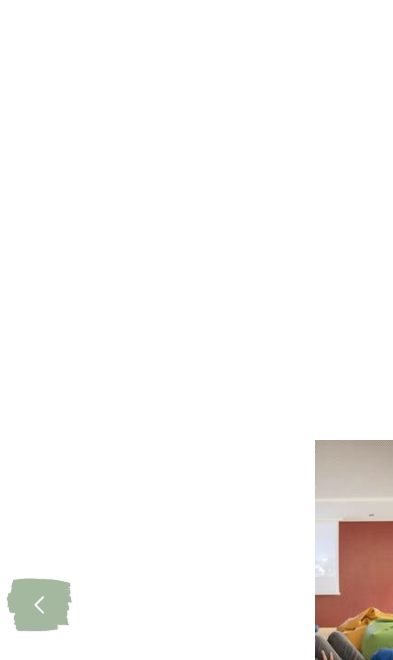 click on "mehr lesen" at bounding box center (196, 143) 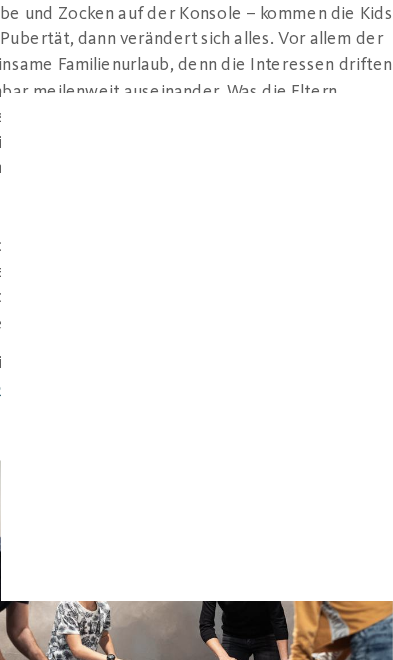 click on "Angebote" at bounding box center [215, 385] 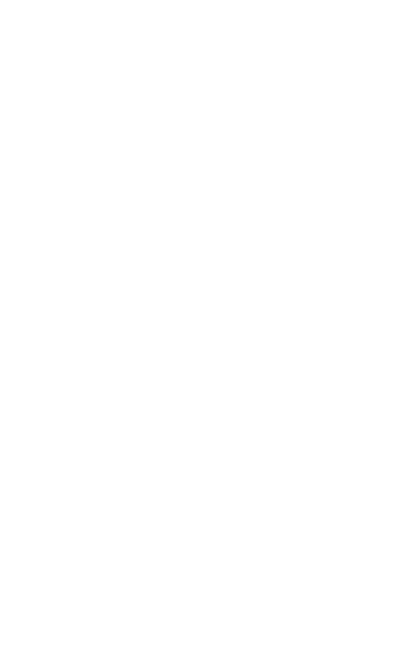 scroll, scrollTop: 22, scrollLeft: 0, axis: vertical 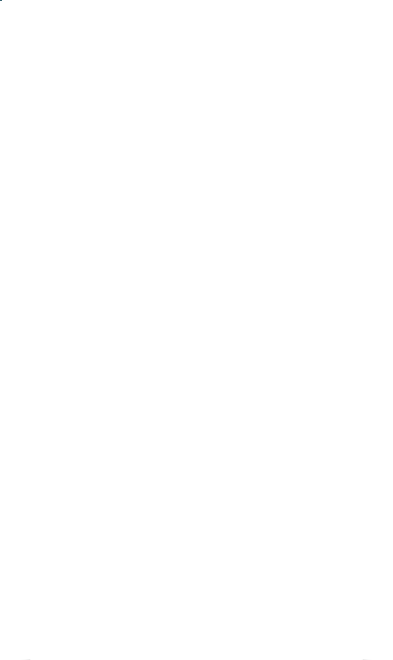 click on "Anreise" at bounding box center [196, 379] 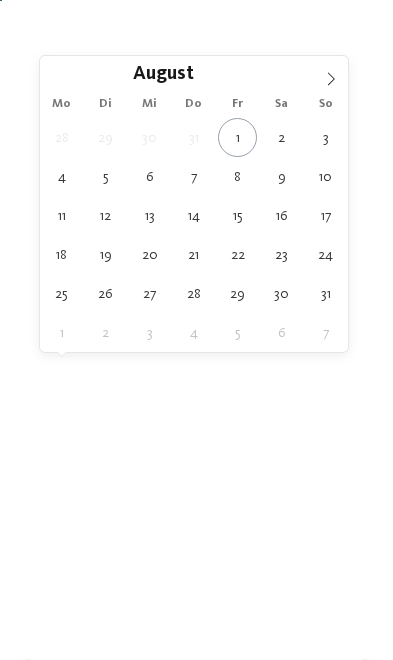 click at bounding box center (331, 73) 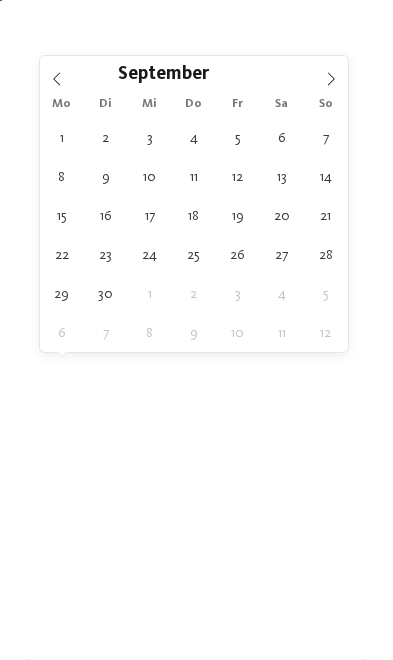 click 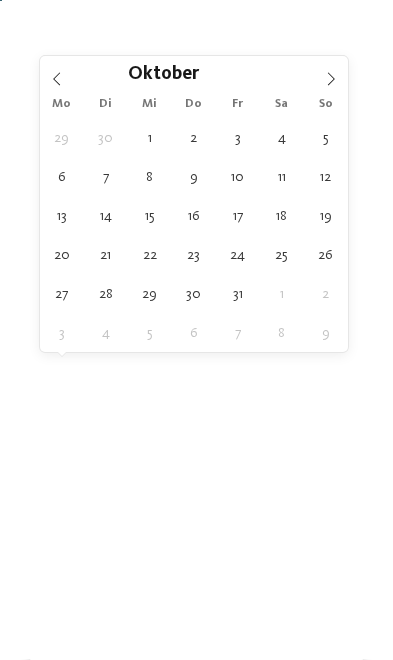 click 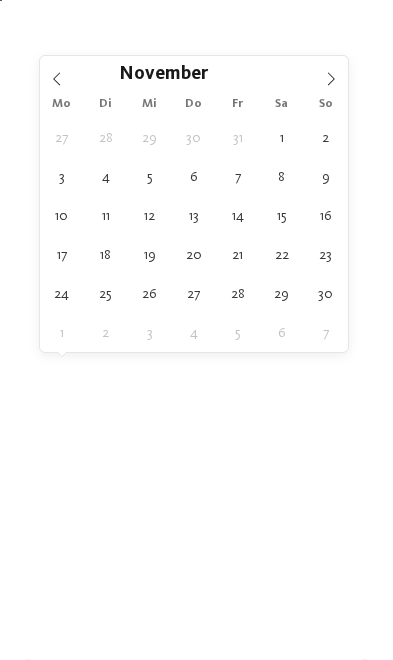 click at bounding box center (331, 73) 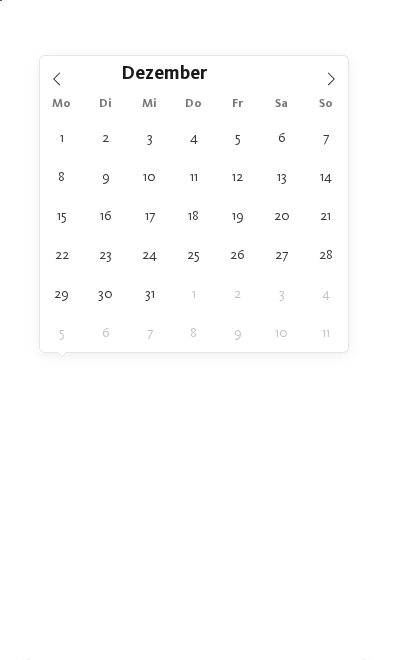 click at bounding box center (331, 73) 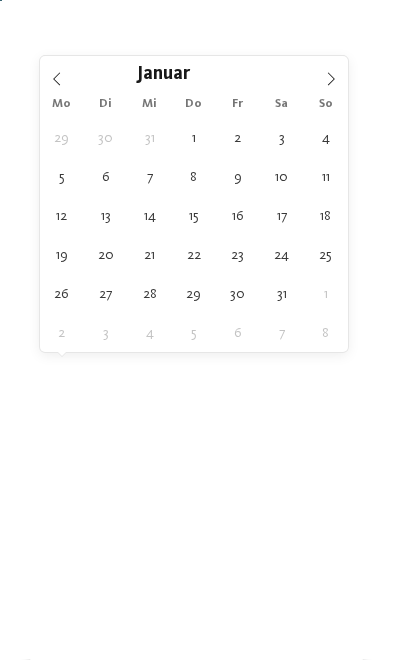 click 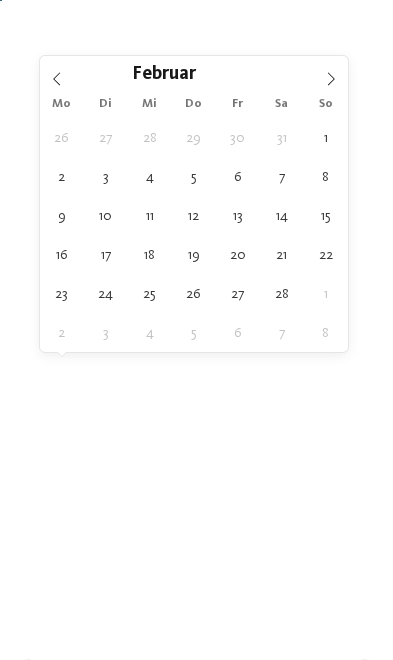 click 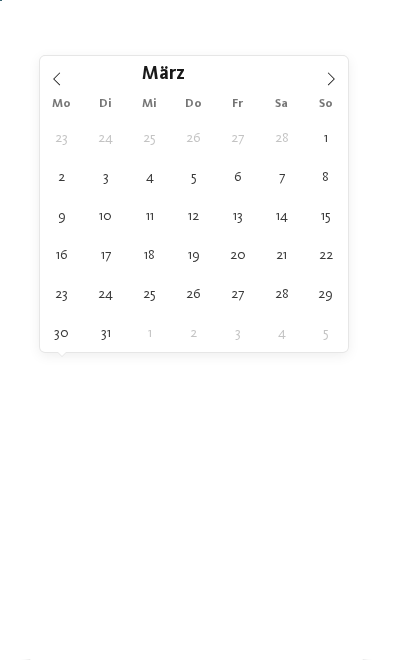 click 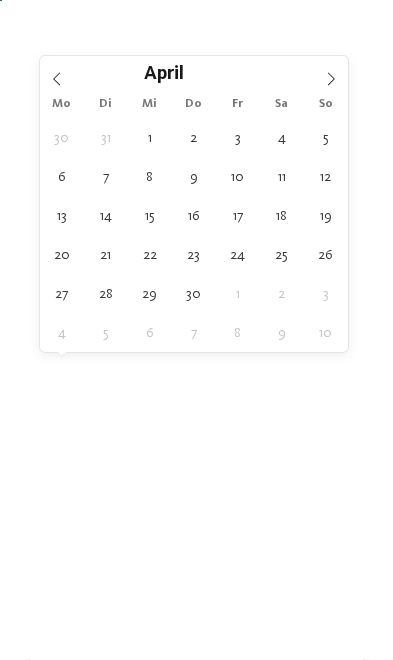 click 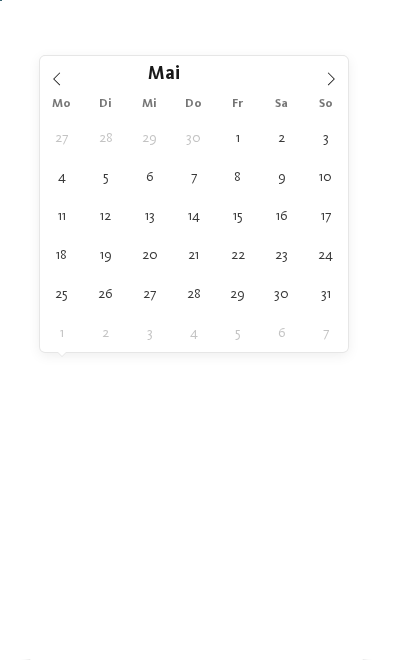 click at bounding box center [331, 73] 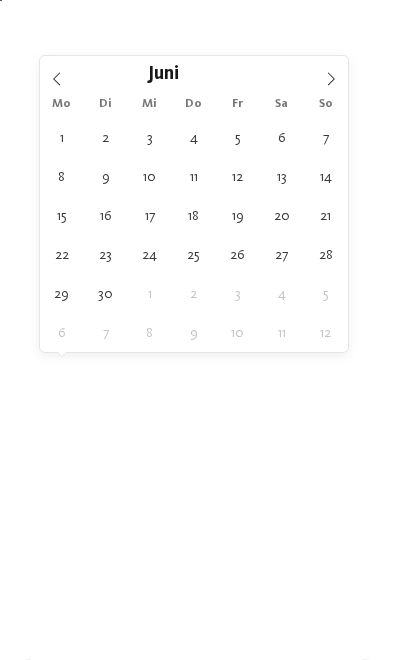 click at bounding box center [331, 73] 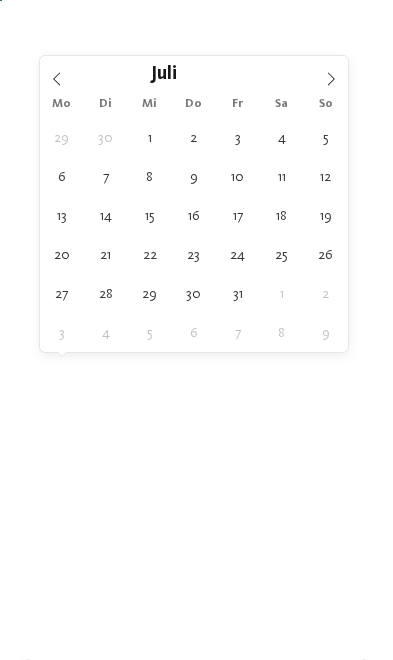 type on "[DATE]" 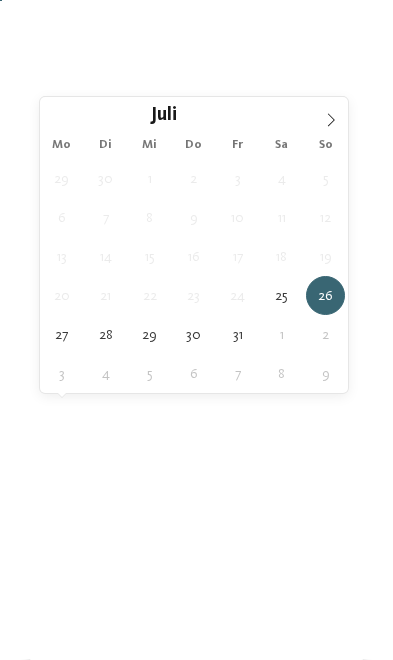 click 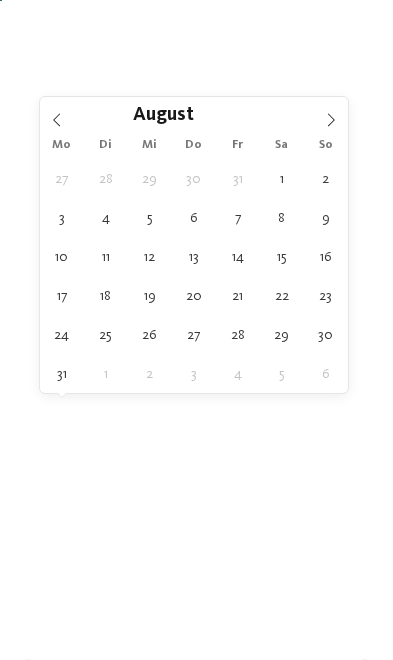 type on "[DATE]" 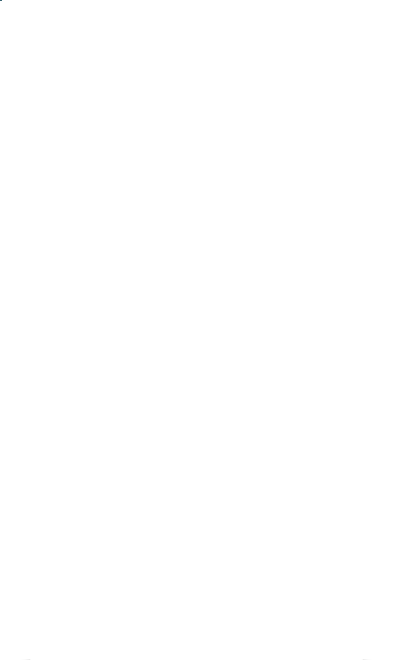 click on "Region" at bounding box center (196, 459) 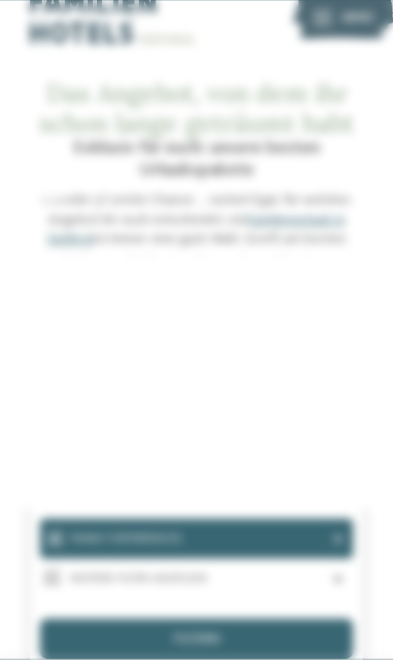 click at bounding box center [327, 282] 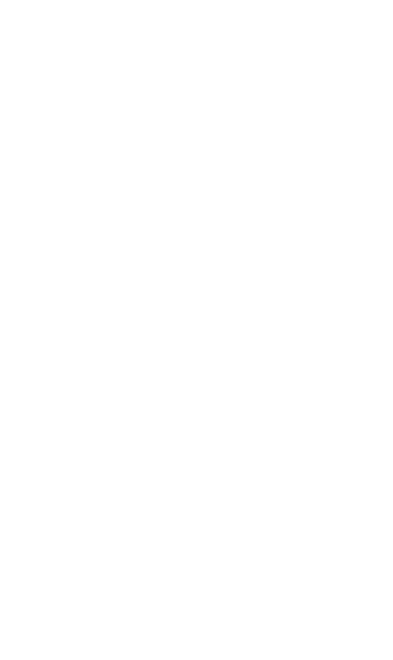 scroll, scrollTop: 731, scrollLeft: 0, axis: vertical 